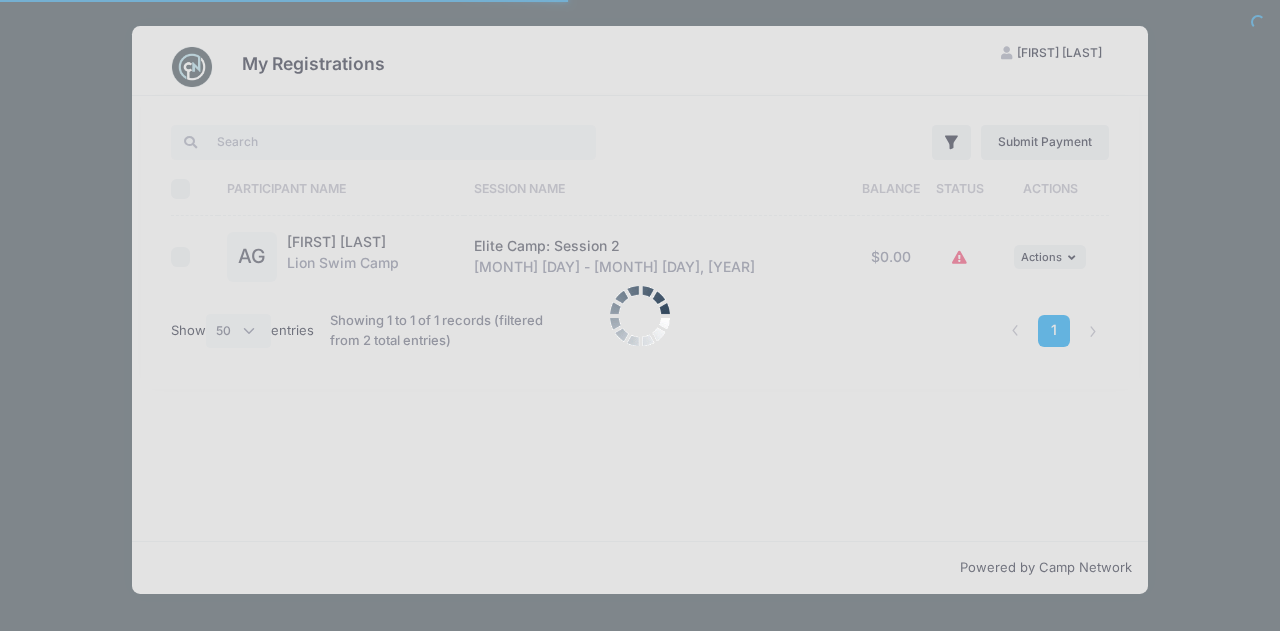 select on "50" 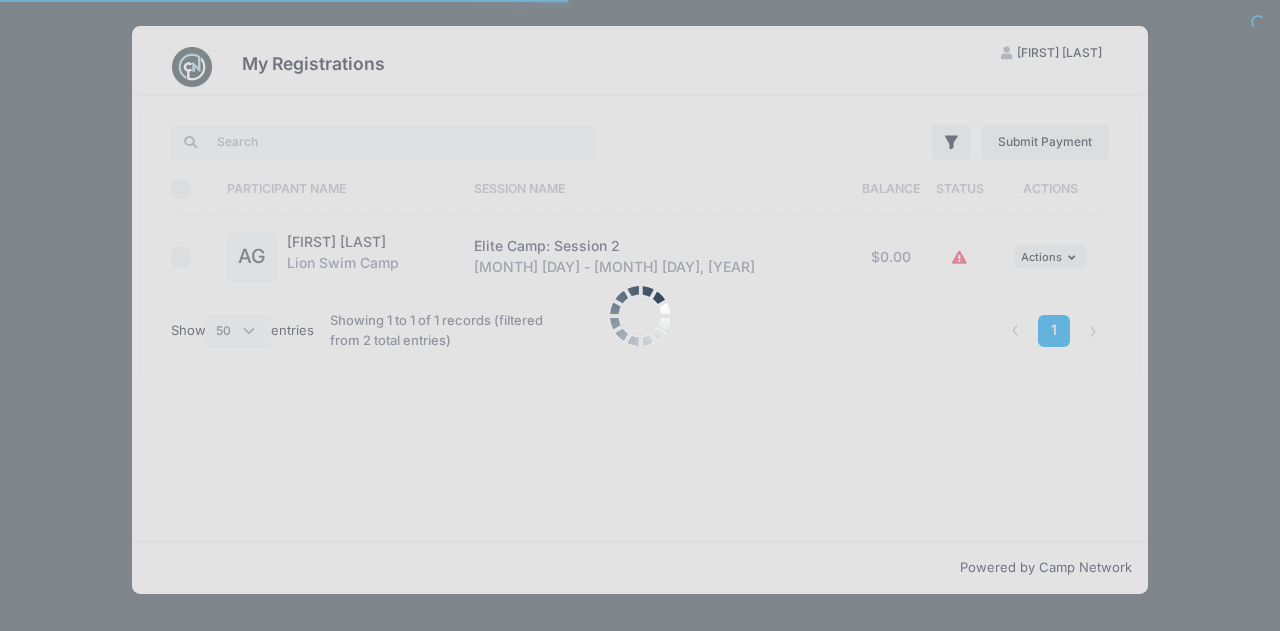 scroll, scrollTop: 0, scrollLeft: 0, axis: both 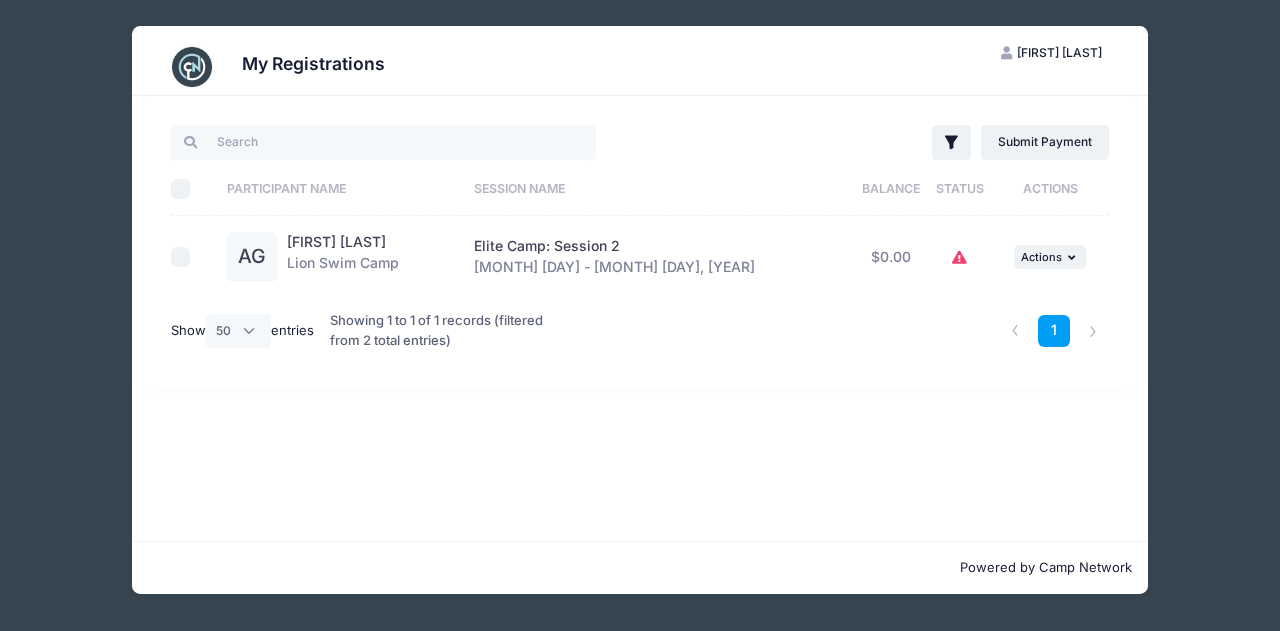 click 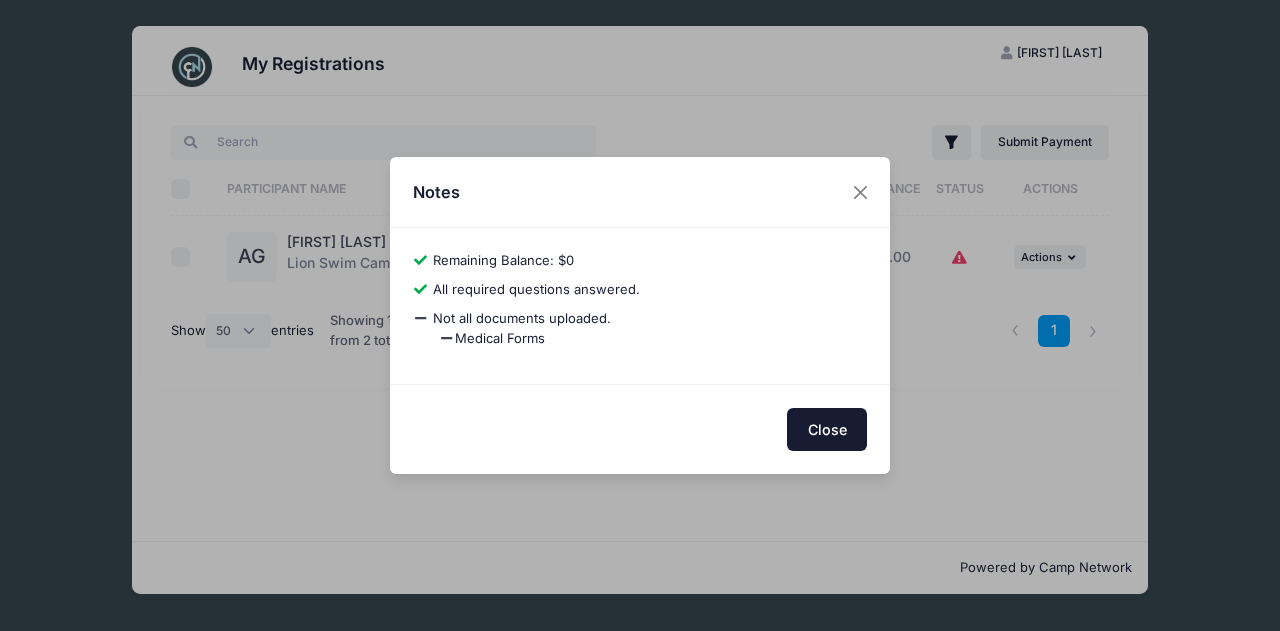 click on "Close" at bounding box center (827, 429) 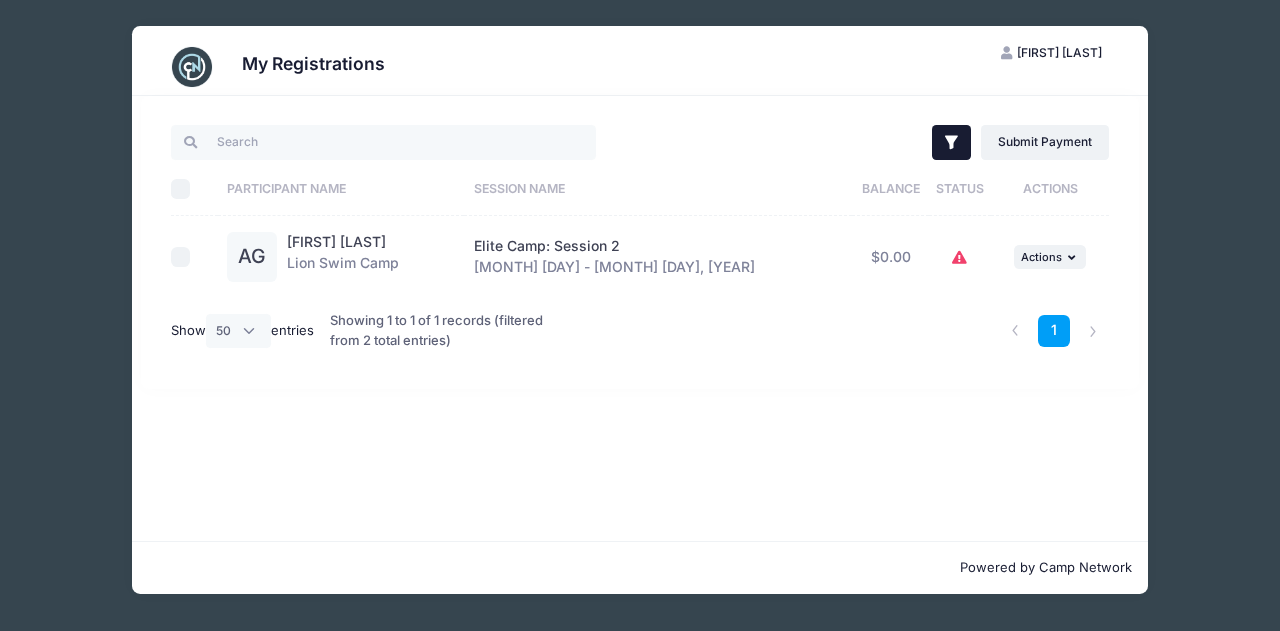 click 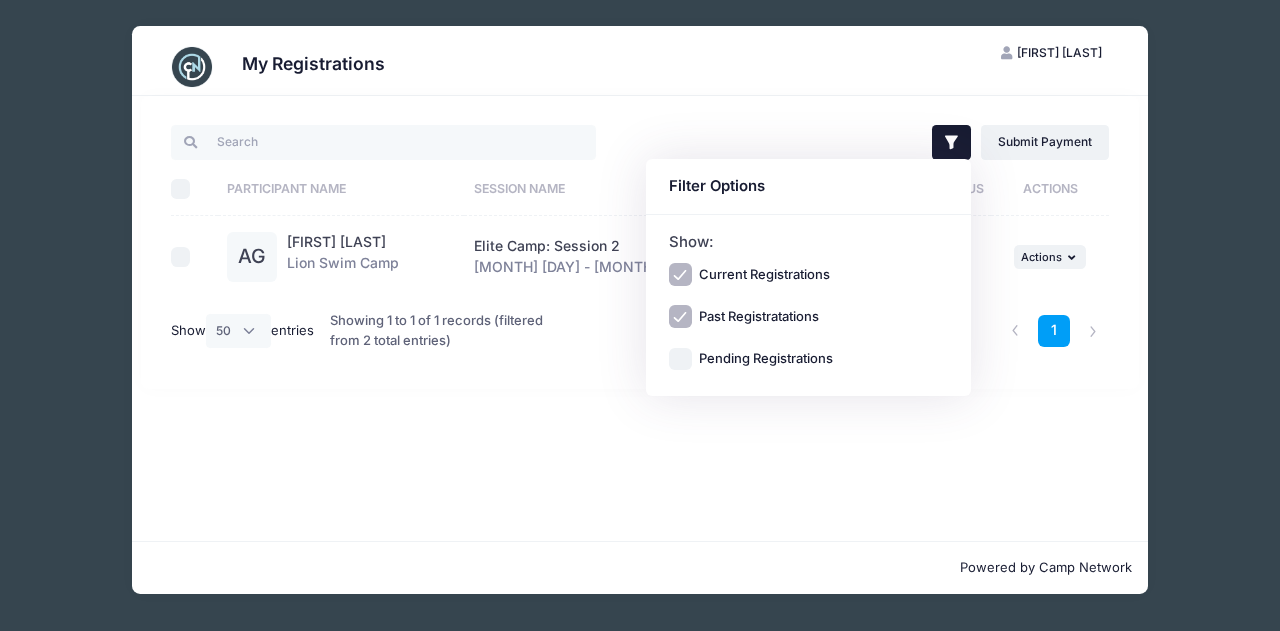 click 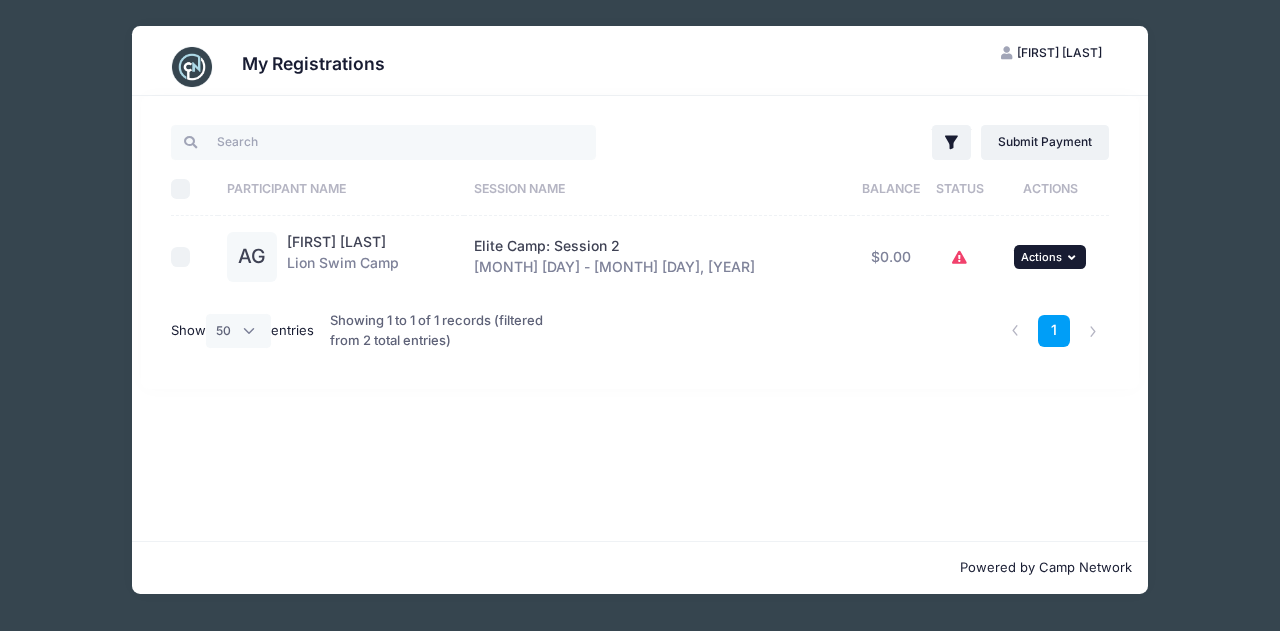 click on "Actions" at bounding box center (1041, 257) 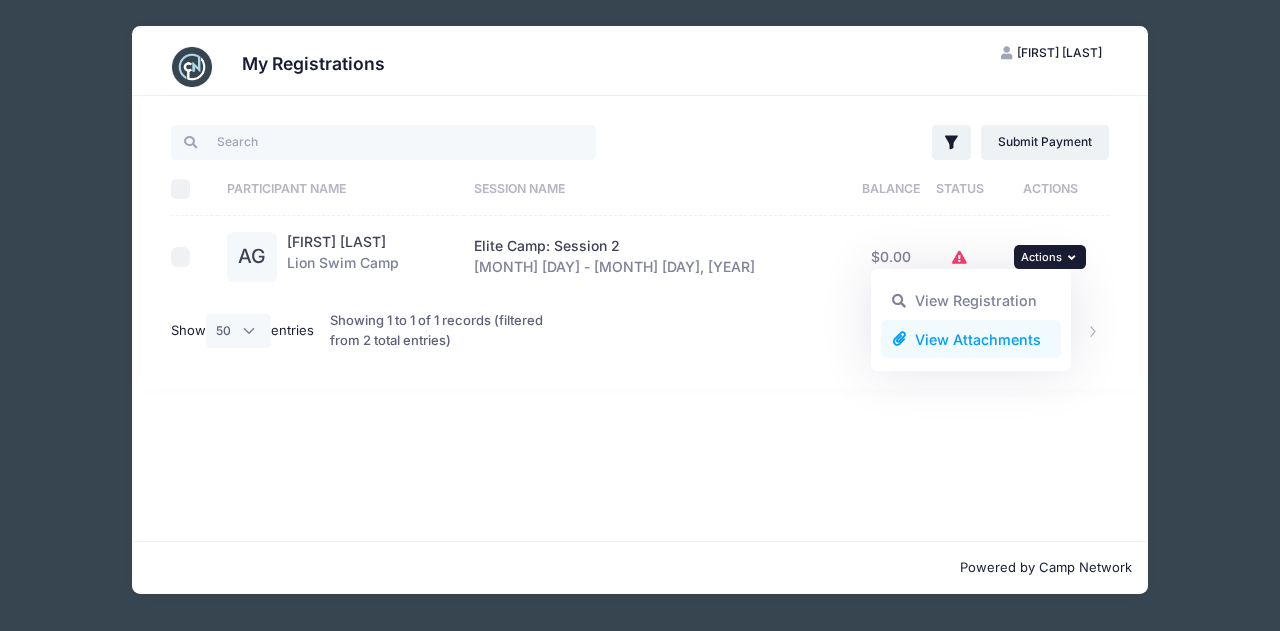 click on "View Attachments" at bounding box center (971, 339) 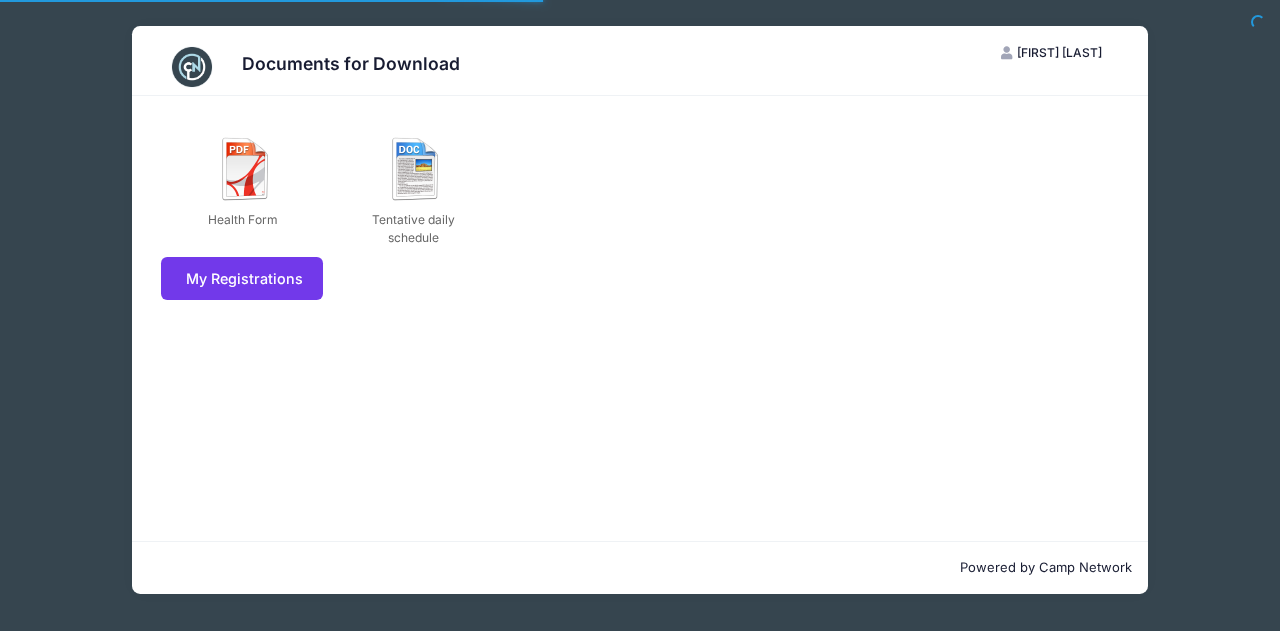 scroll, scrollTop: 0, scrollLeft: 0, axis: both 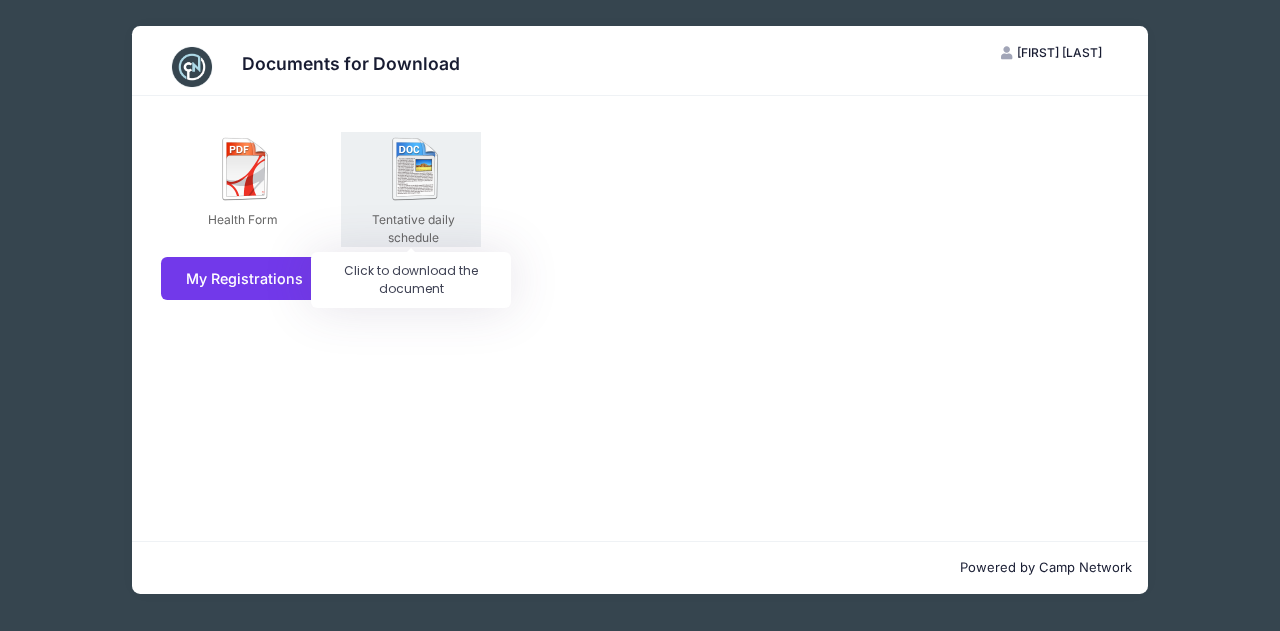 click at bounding box center (416, 169) 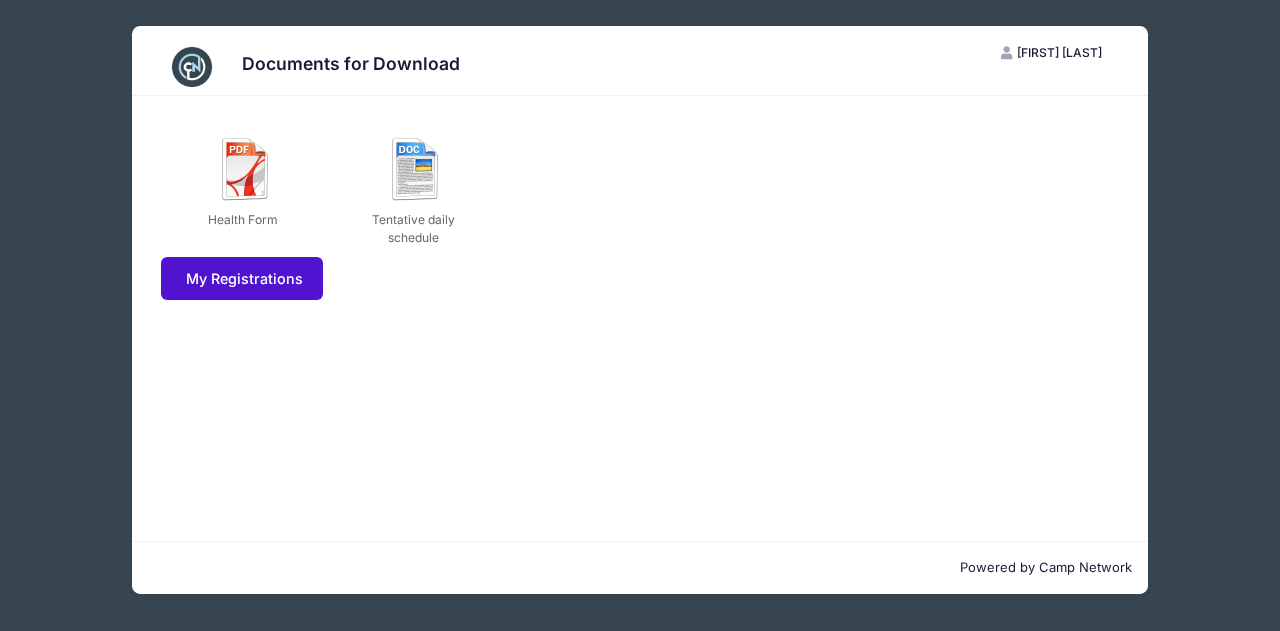 click on "My Registrations" at bounding box center [242, 278] 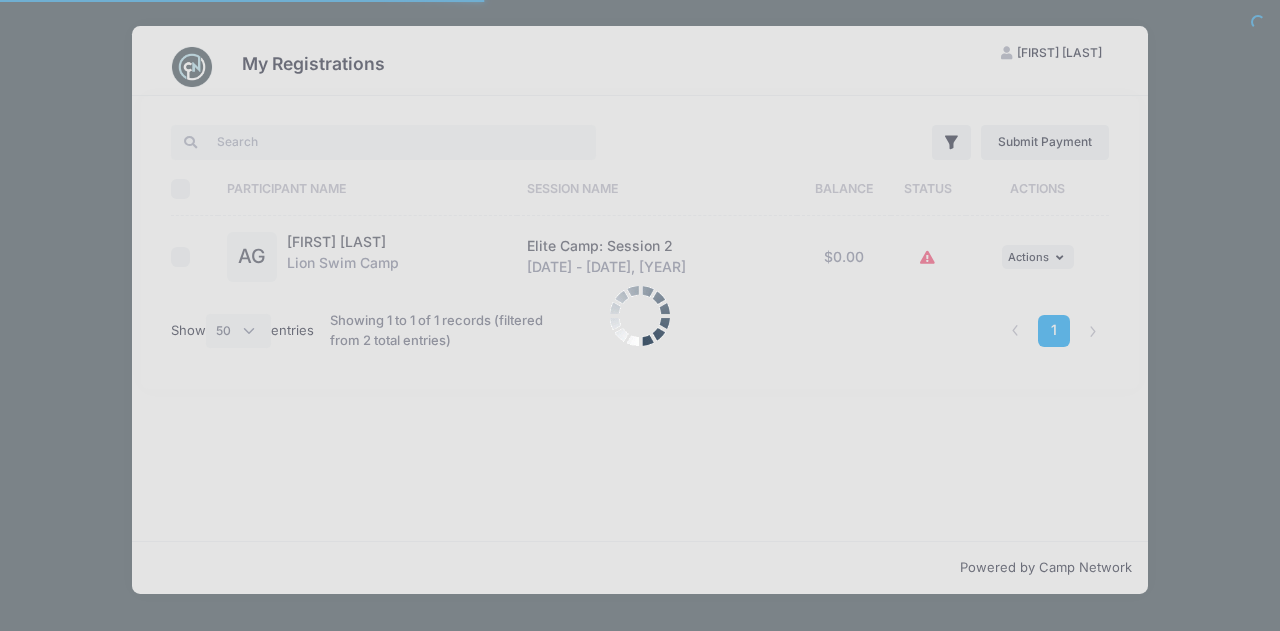 select on "50" 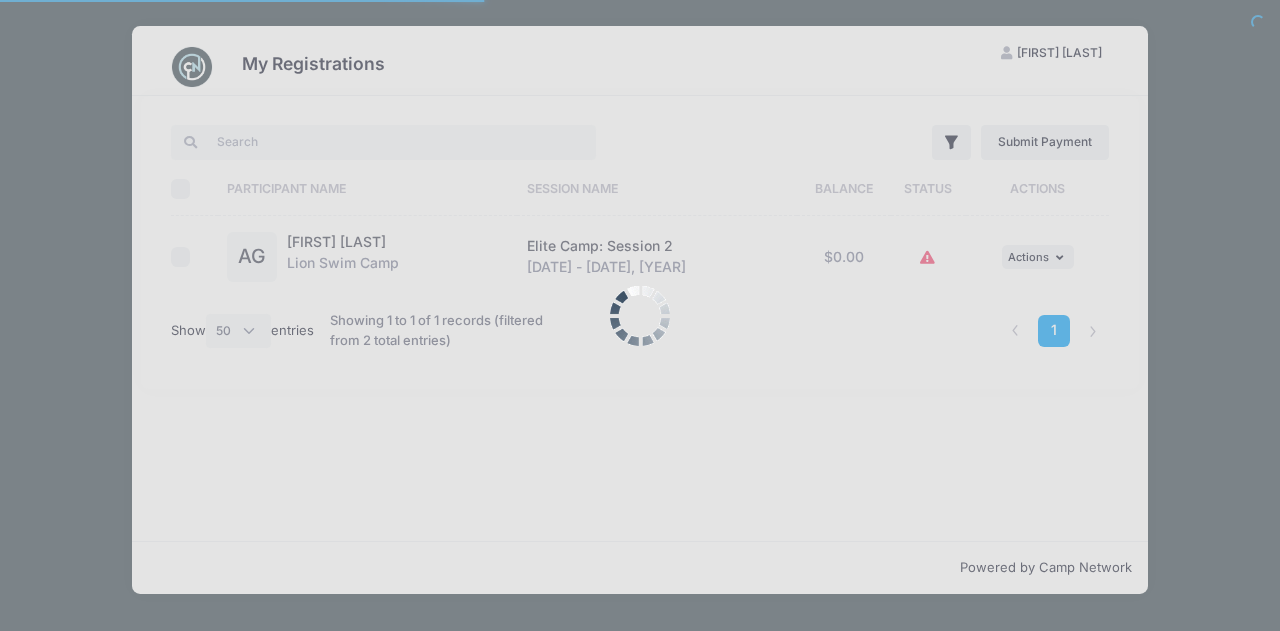 scroll, scrollTop: 0, scrollLeft: 0, axis: both 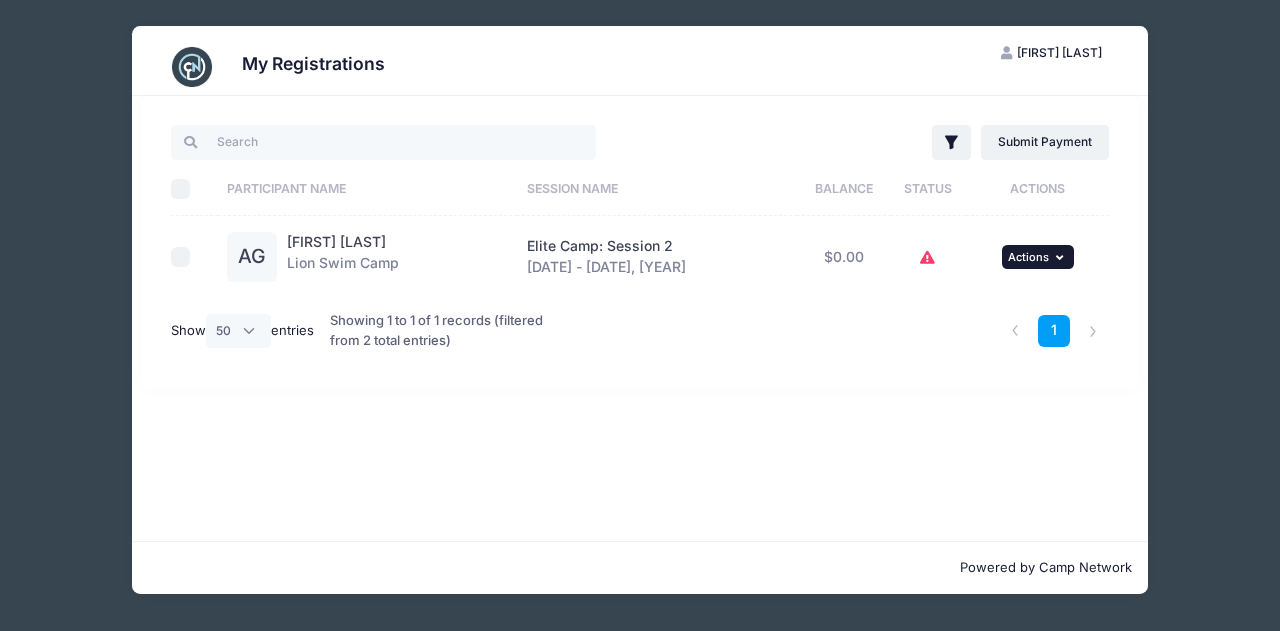 click on "... Actions" at bounding box center (1038, 257) 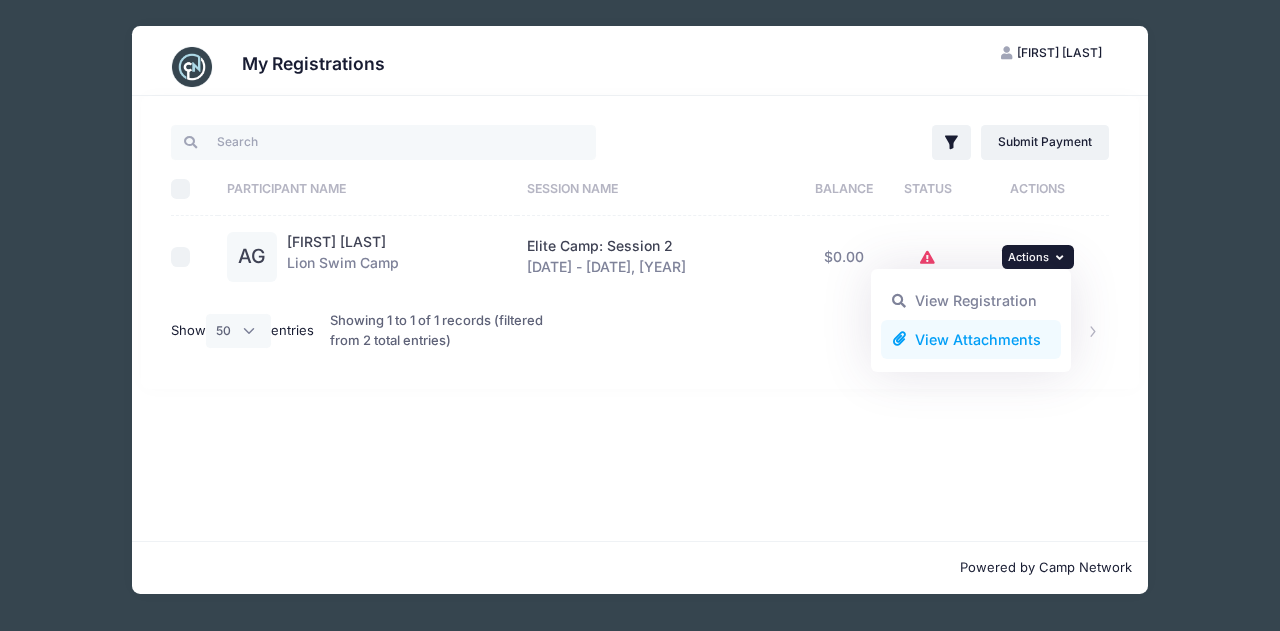 click on "View Attachments" at bounding box center (971, 339) 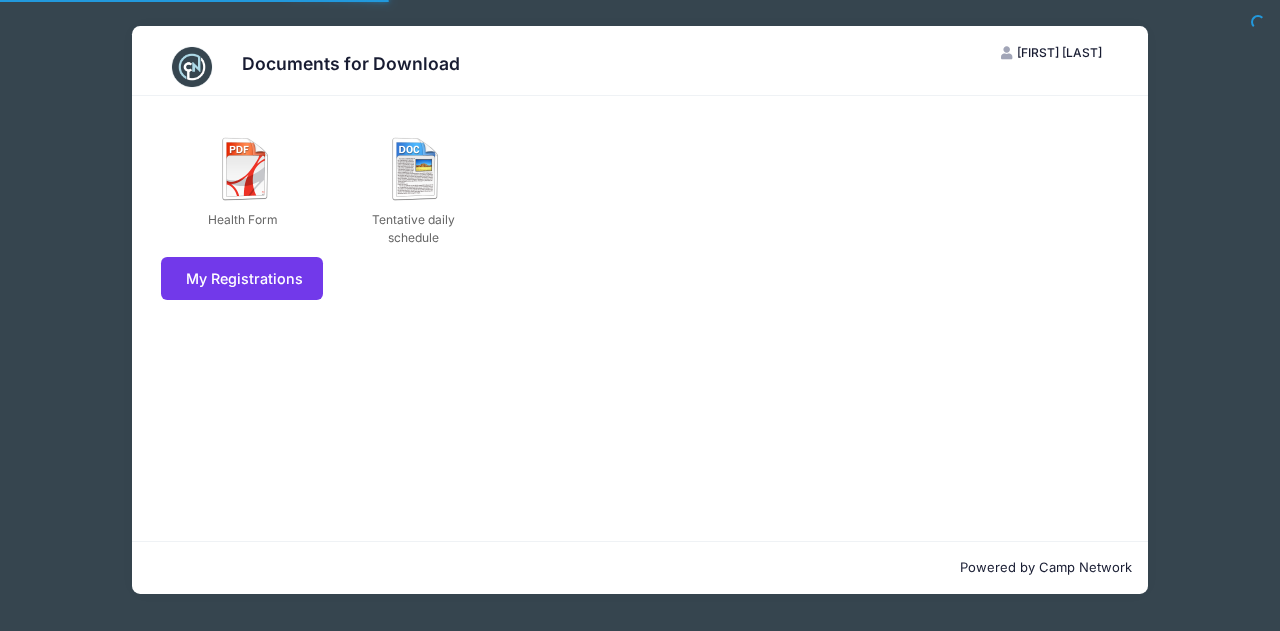 scroll, scrollTop: 0, scrollLeft: 0, axis: both 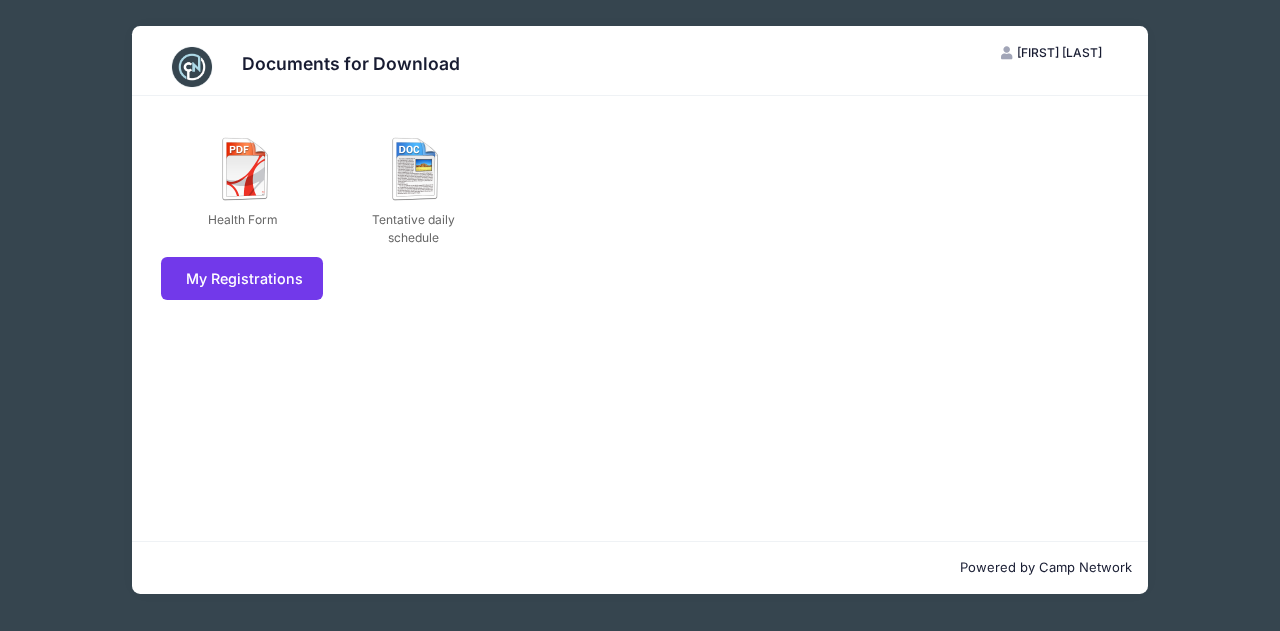 click on "Documents for Download
[FIRST] [LAST]      My Account
Logout
Health Form
Tentative daily schedule
My Registrations
Powered by Camp Network" at bounding box center (640, 310) 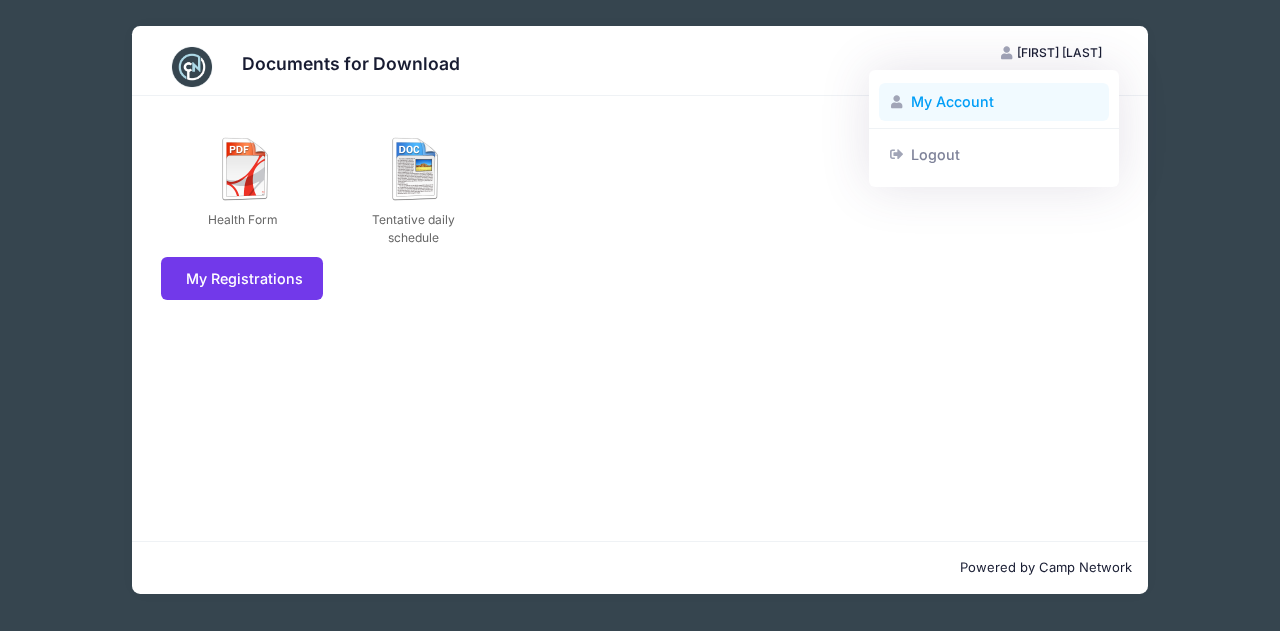 click on "My Account" at bounding box center [994, 102] 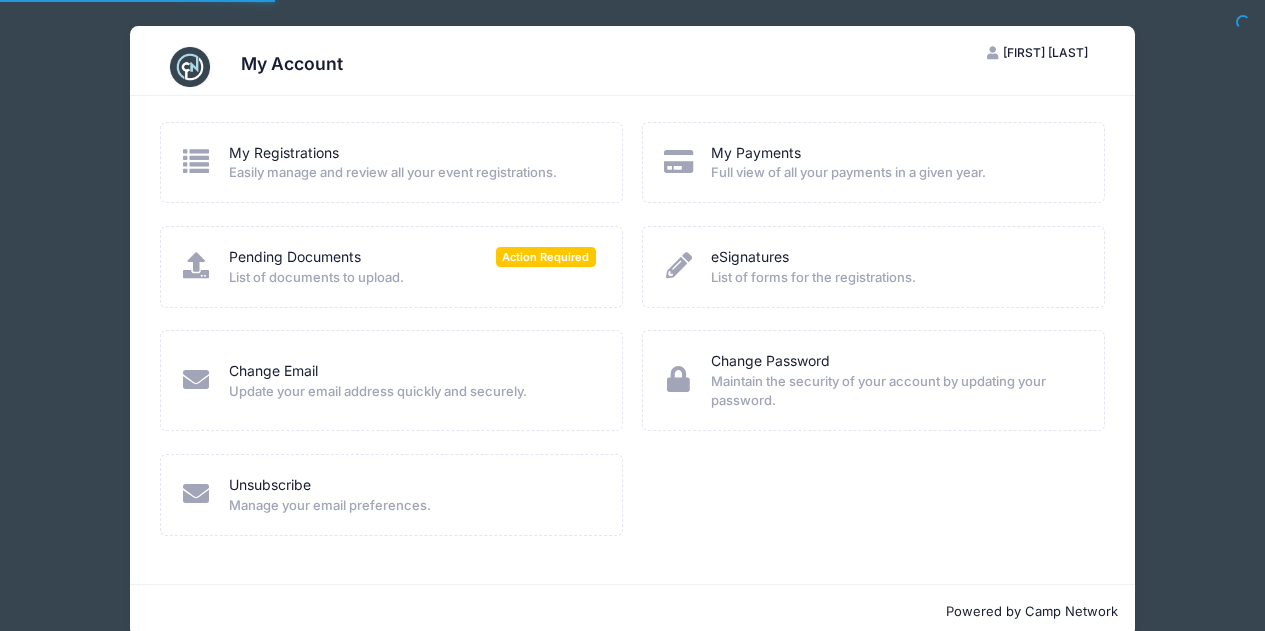 scroll, scrollTop: 0, scrollLeft: 0, axis: both 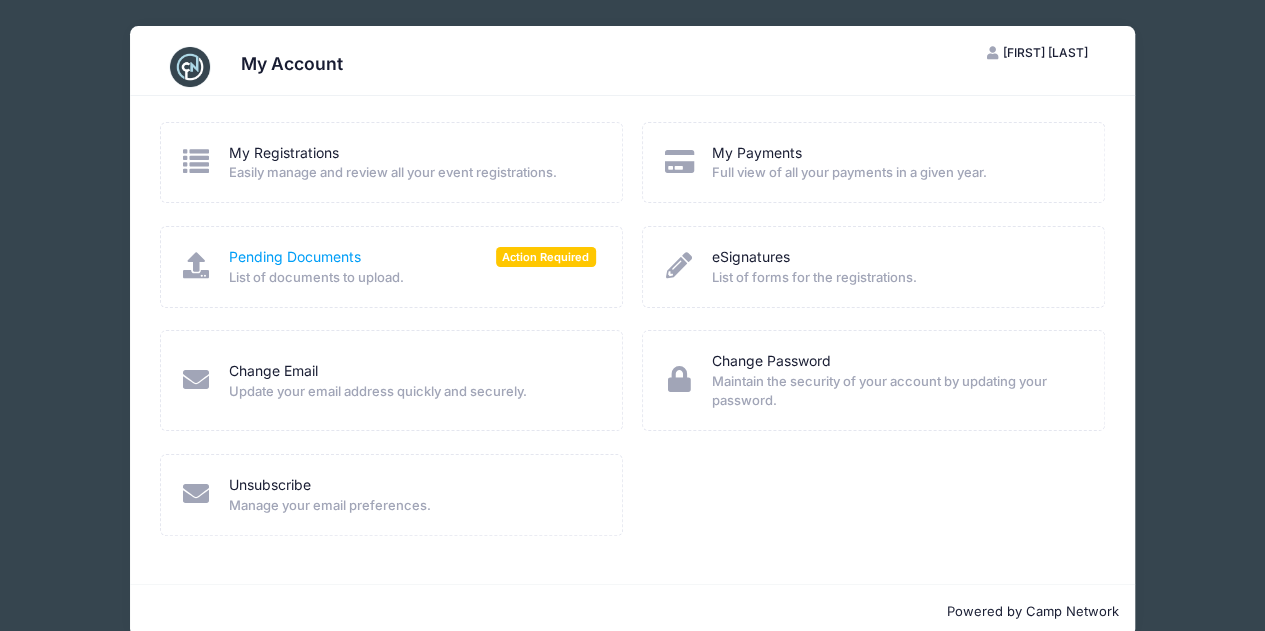 click on "Pending Documents" at bounding box center (295, 257) 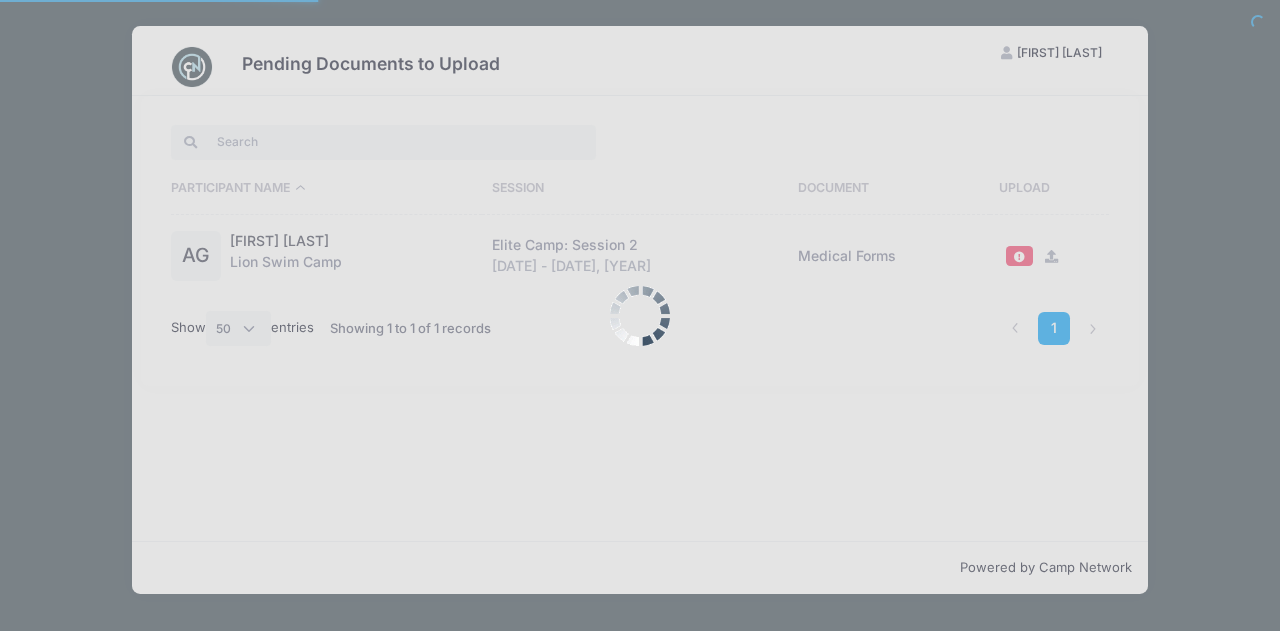 select on "50" 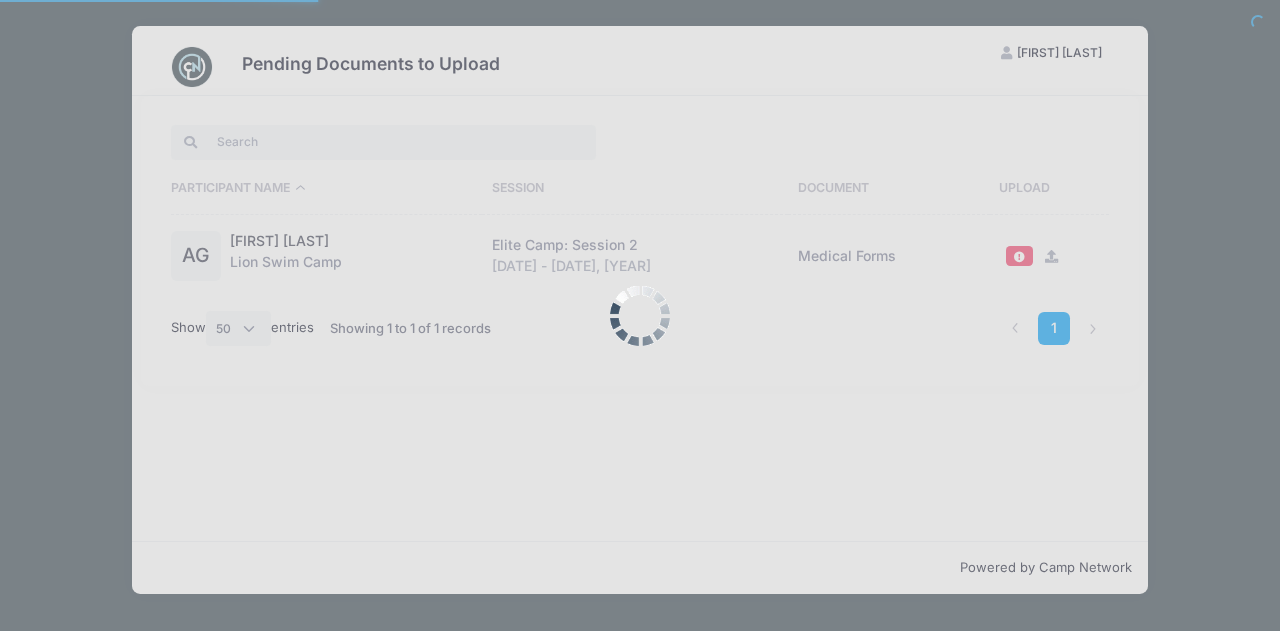 scroll, scrollTop: 0, scrollLeft: 0, axis: both 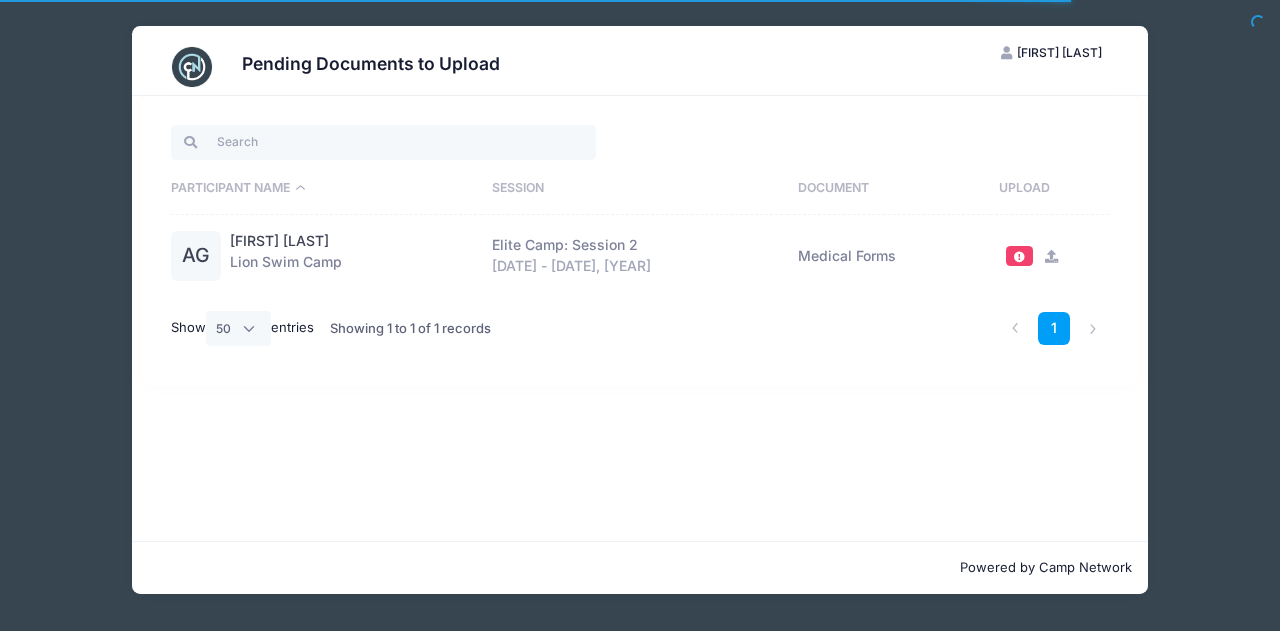 click at bounding box center [1051, 256] 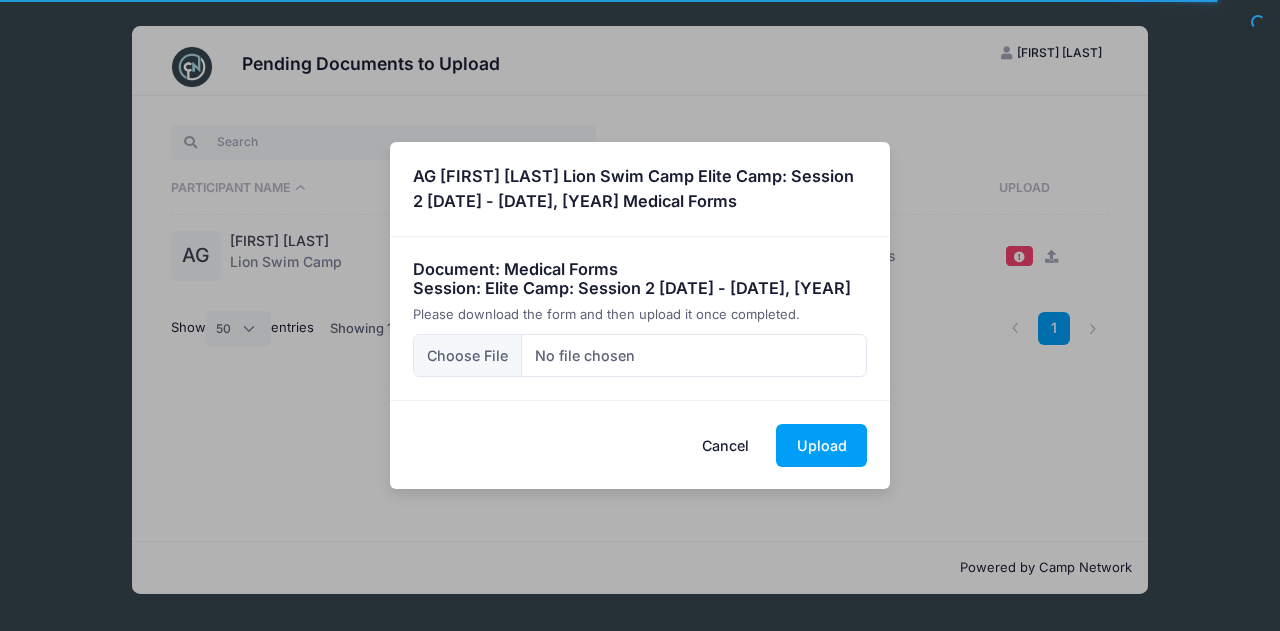 click on "×
AG
[FIRST] [LAST]
Lion Swim Camp
Elite Camp: Session 2
[DATE] - [DATE], [YEAR]
Medical Forms
Document: Medical Forms  Session:
Elite Camp: Session 2
[DATE] - [DATE], [YEAR]
Please download the form and then upload it once completed." at bounding box center [640, 315] 